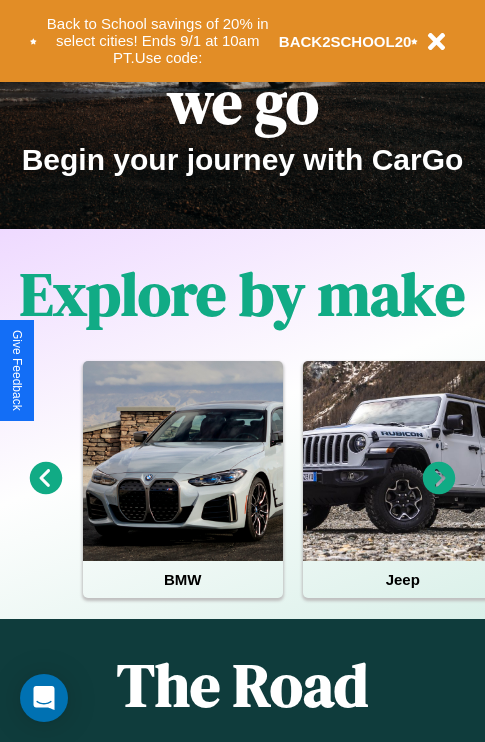 scroll, scrollTop: 308, scrollLeft: 0, axis: vertical 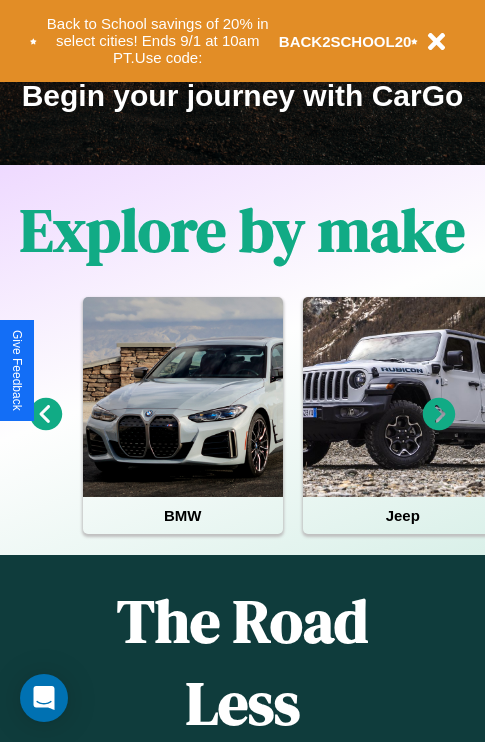 click 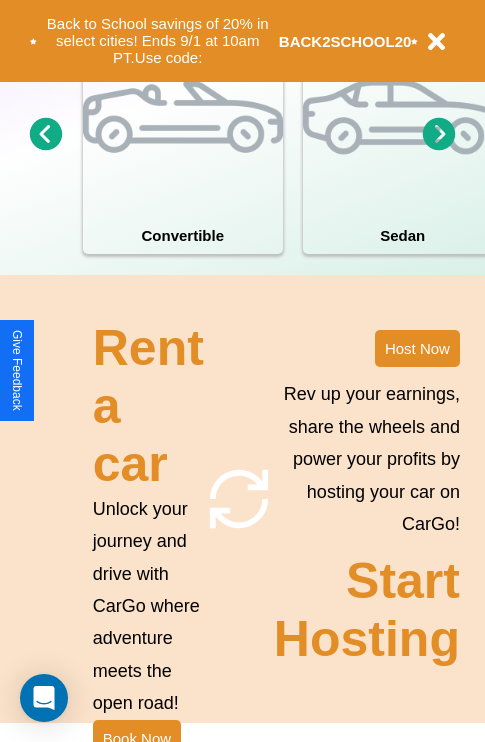 scroll, scrollTop: 1558, scrollLeft: 0, axis: vertical 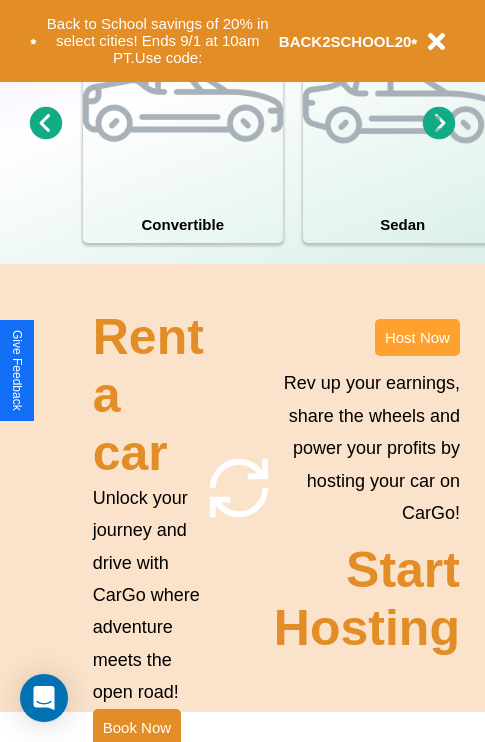 click on "Host Now" at bounding box center [417, 337] 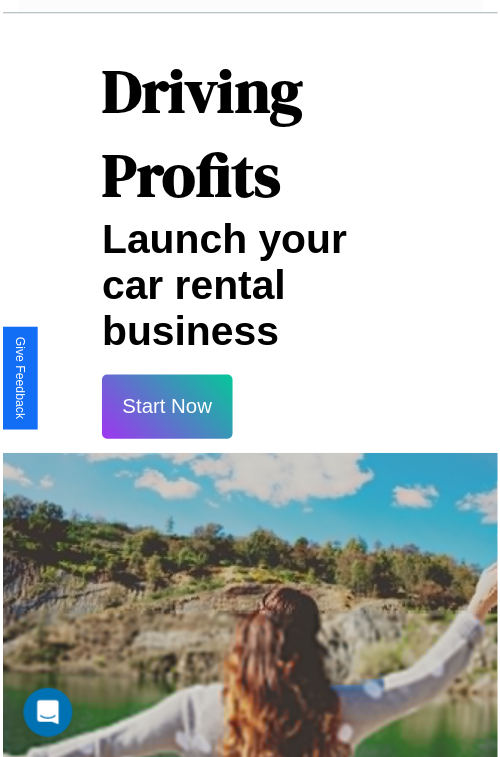scroll, scrollTop: 1417, scrollLeft: 0, axis: vertical 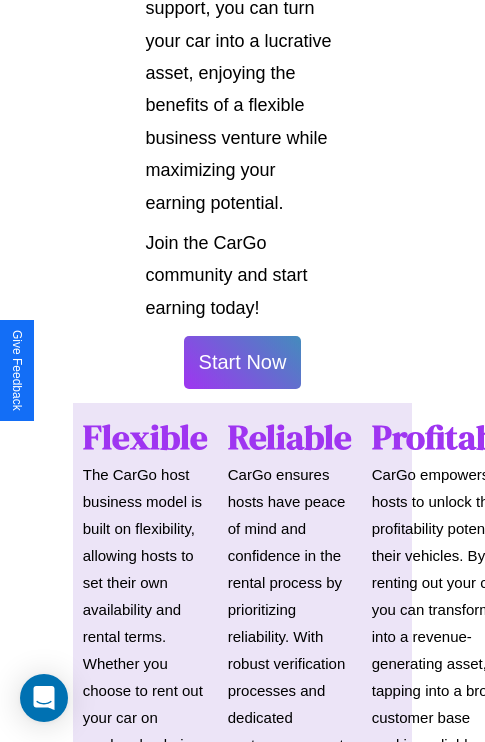 click on "Start Now" at bounding box center [243, 362] 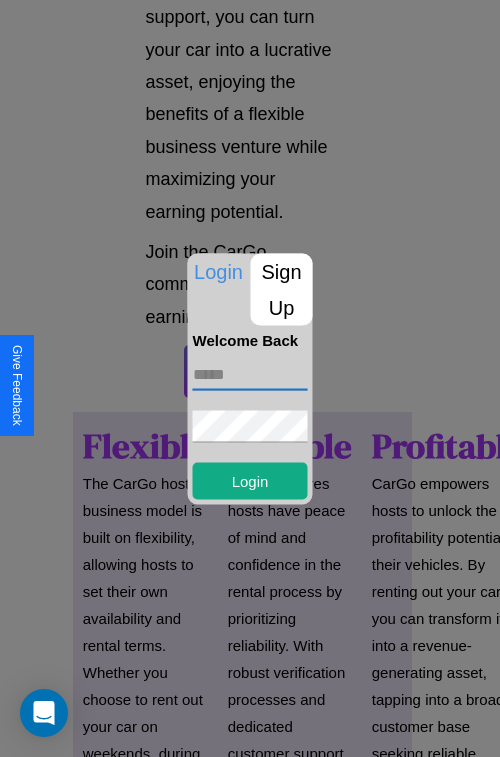 click at bounding box center [250, 374] 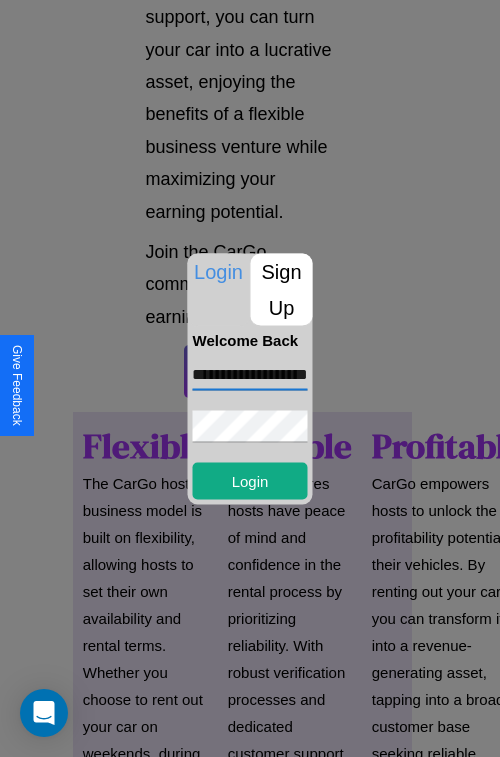 scroll, scrollTop: 0, scrollLeft: 62, axis: horizontal 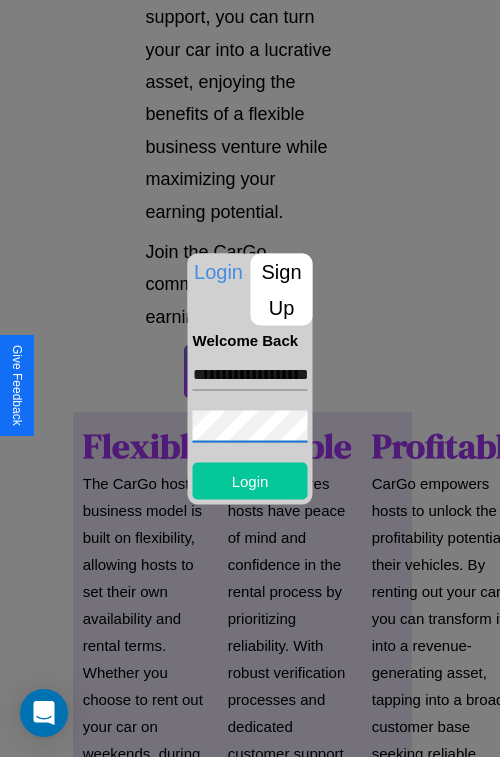 click on "Login" at bounding box center (250, 480) 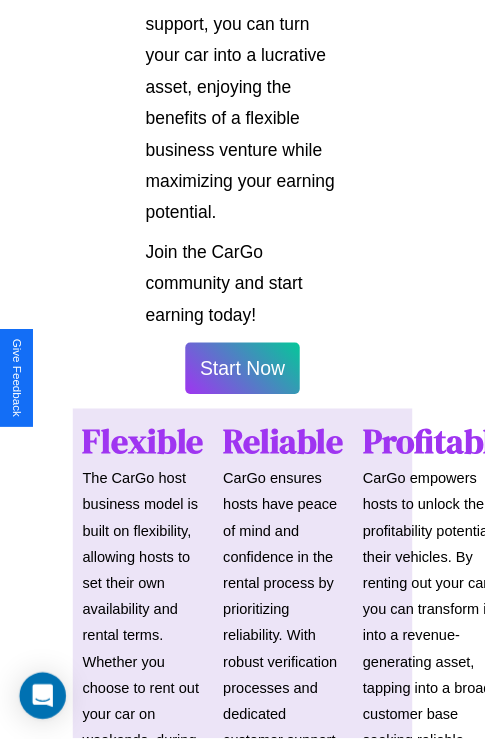 scroll, scrollTop: 1419, scrollLeft: 0, axis: vertical 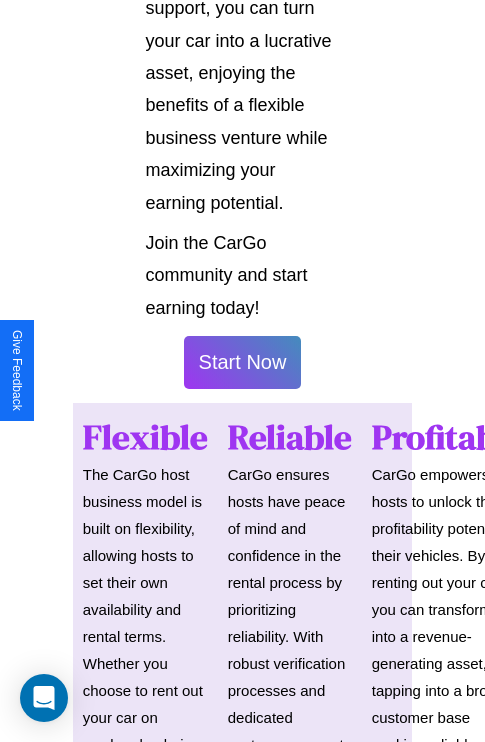 click on "Start Now" at bounding box center (243, 362) 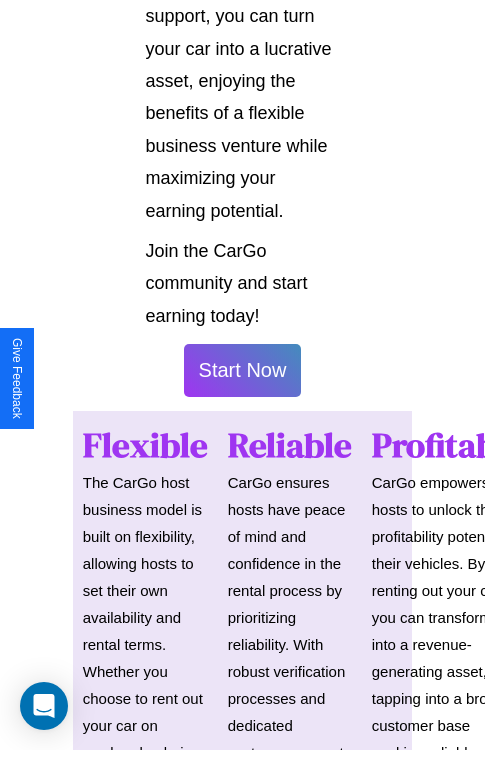 scroll, scrollTop: 0, scrollLeft: 0, axis: both 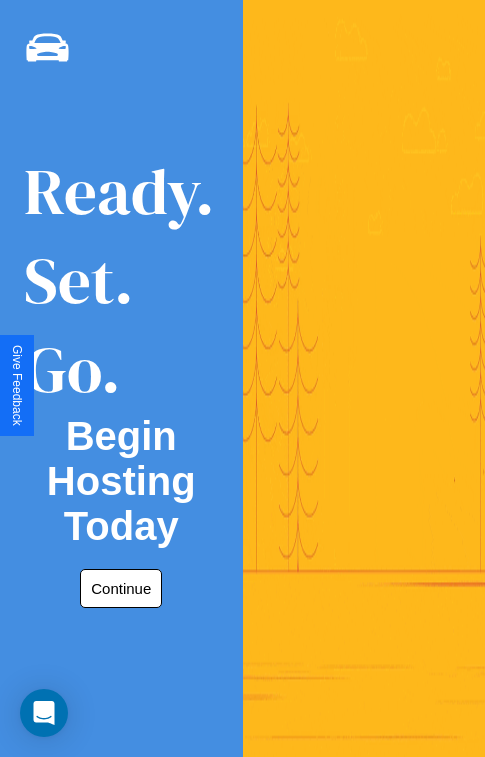 click on "Continue" at bounding box center (121, 588) 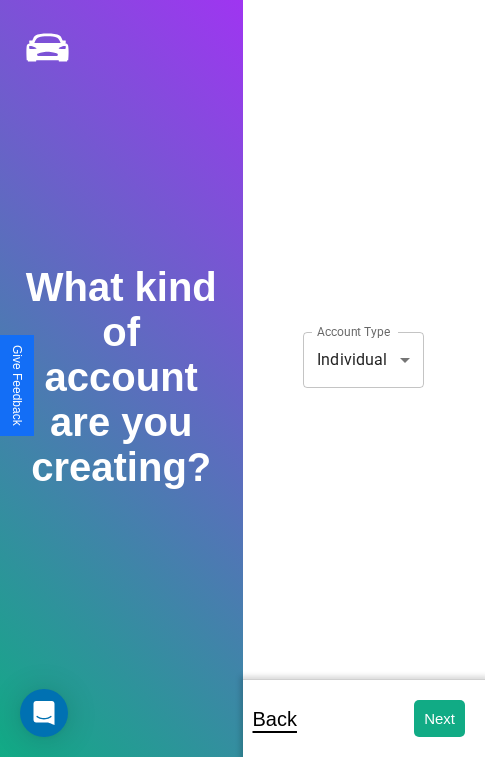 click on "**********" at bounding box center (242, 392) 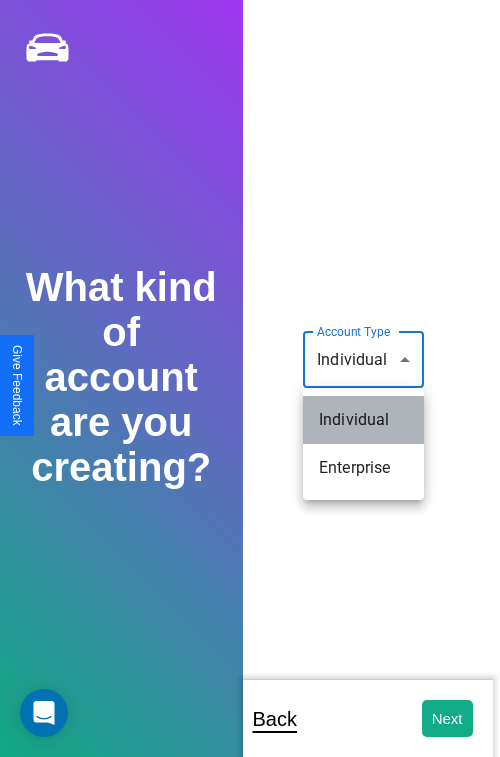 click on "Individual" at bounding box center (363, 420) 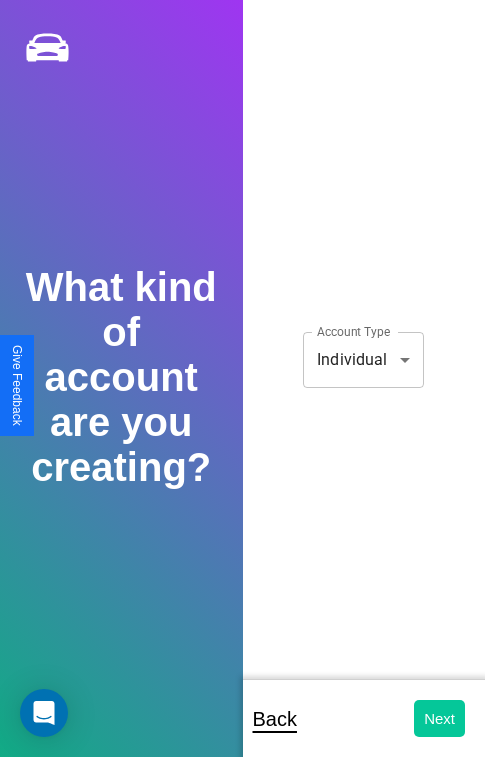 click on "Next" at bounding box center [439, 718] 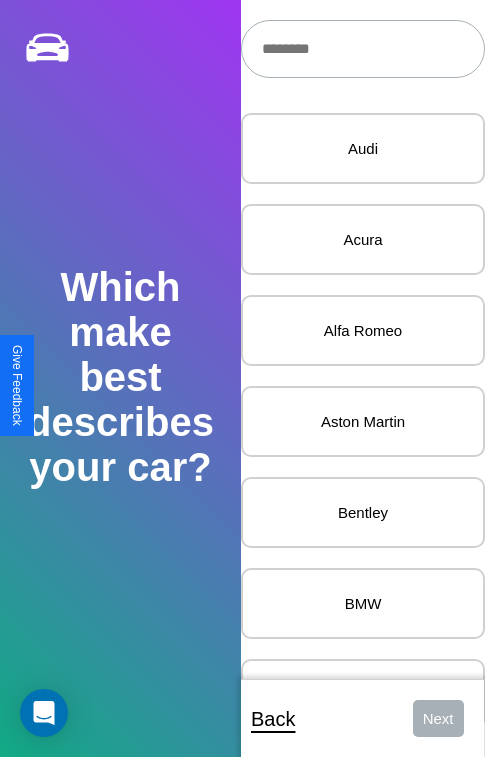 scroll, scrollTop: 27, scrollLeft: 0, axis: vertical 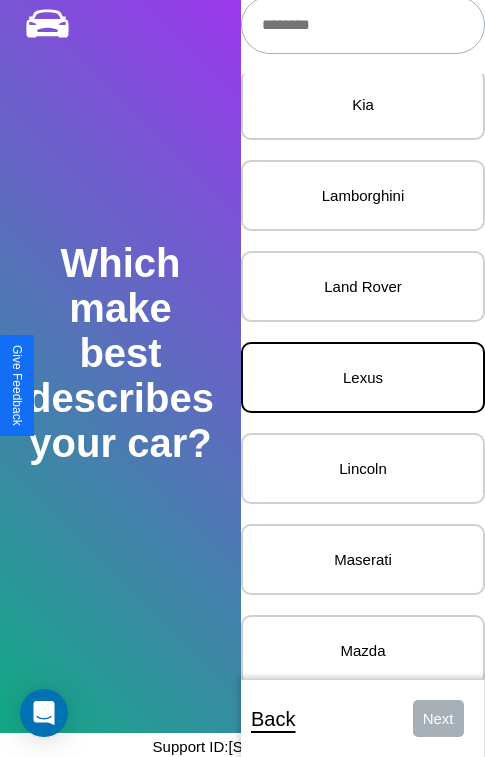 click on "Lexus" at bounding box center (363, 377) 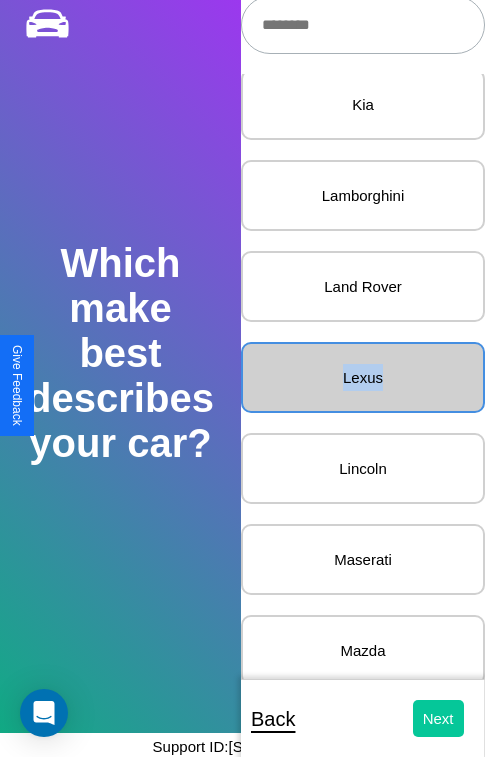 click on "Next" at bounding box center (438, 718) 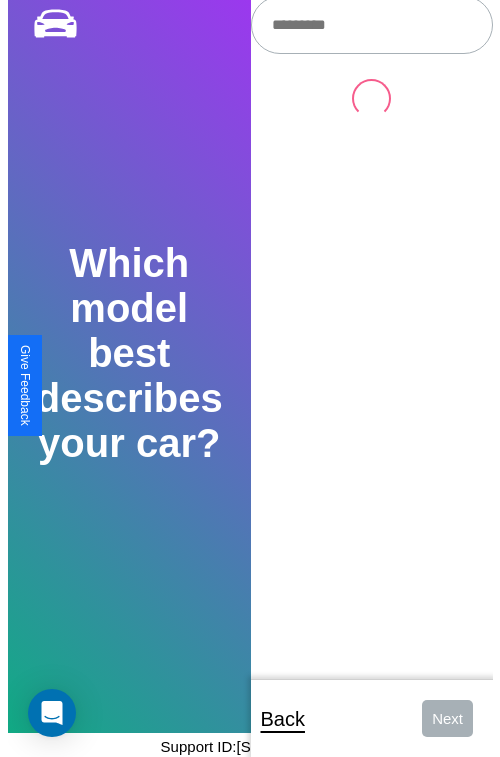 scroll, scrollTop: 0, scrollLeft: 0, axis: both 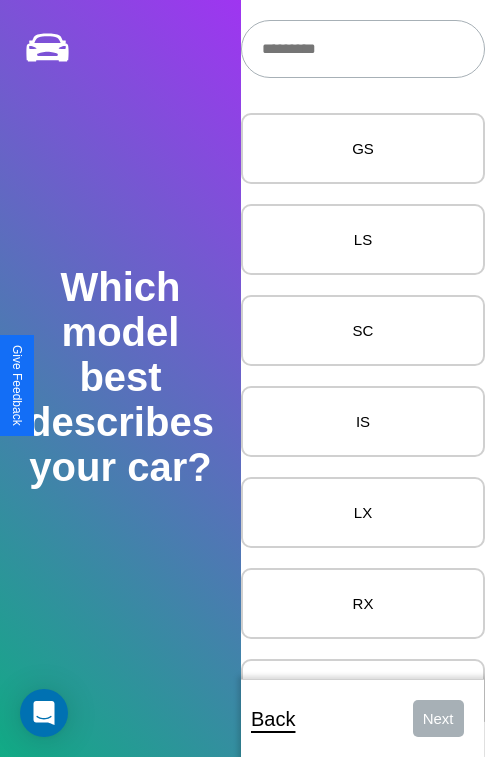 click at bounding box center [363, 49] 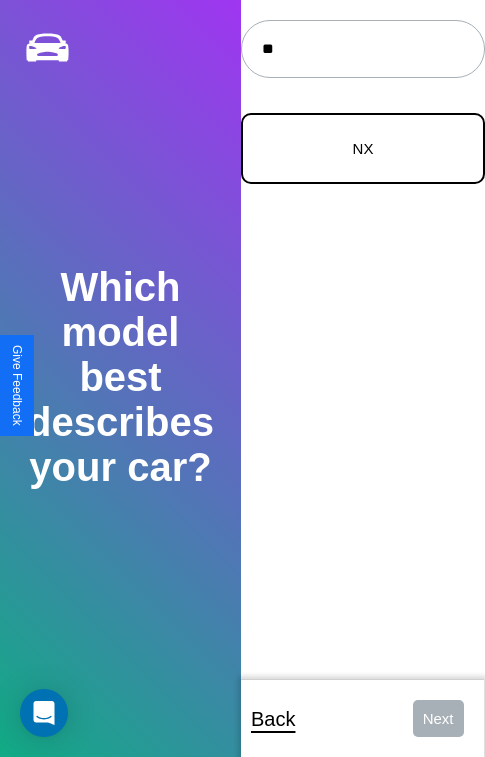 type on "**" 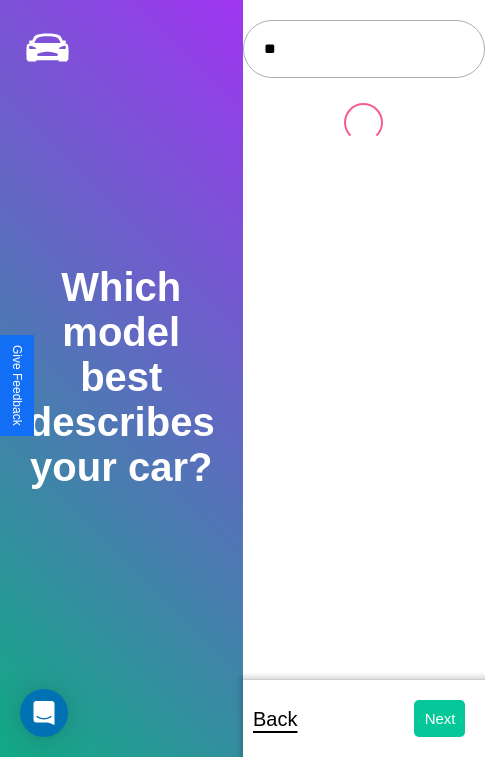 click on "Next" at bounding box center [439, 718] 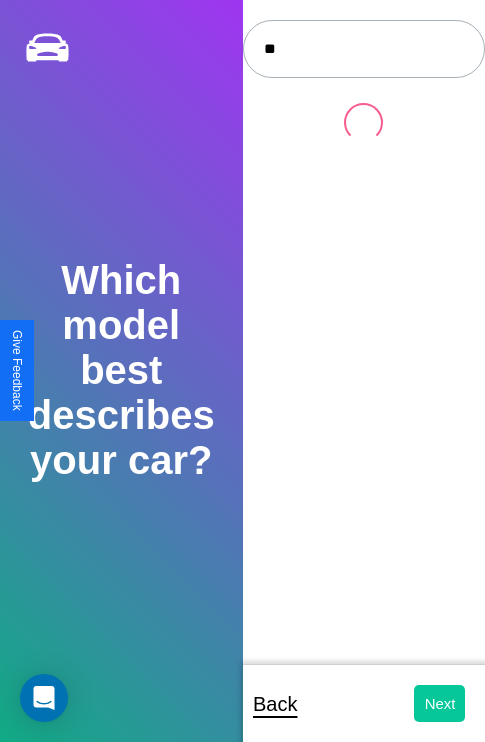 select on "*****" 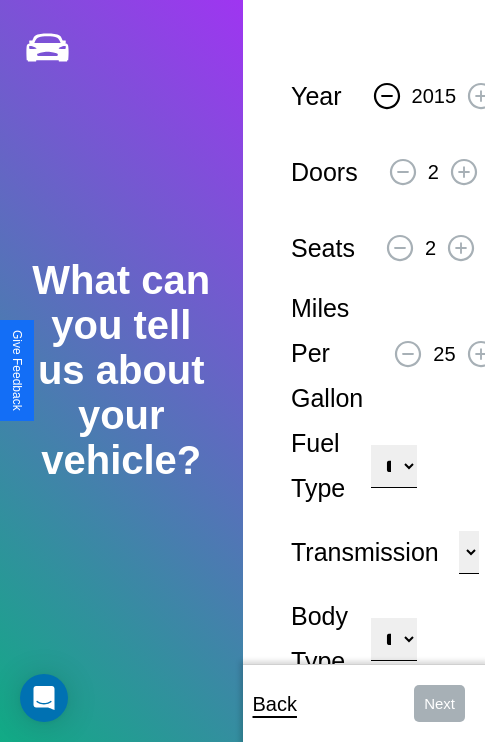 click 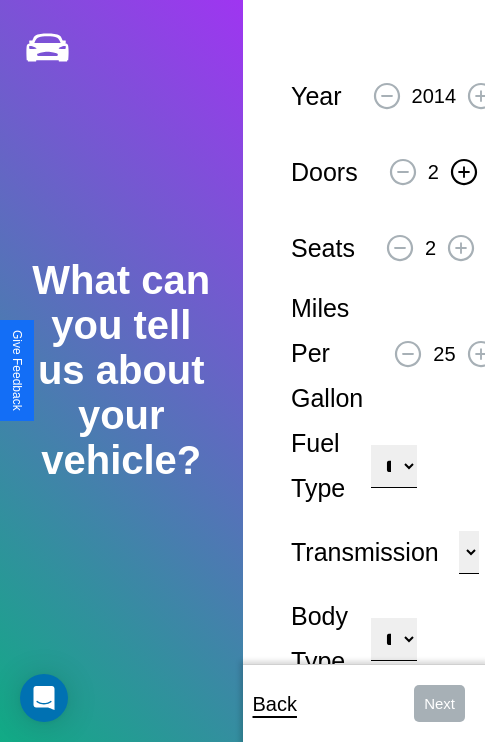 click 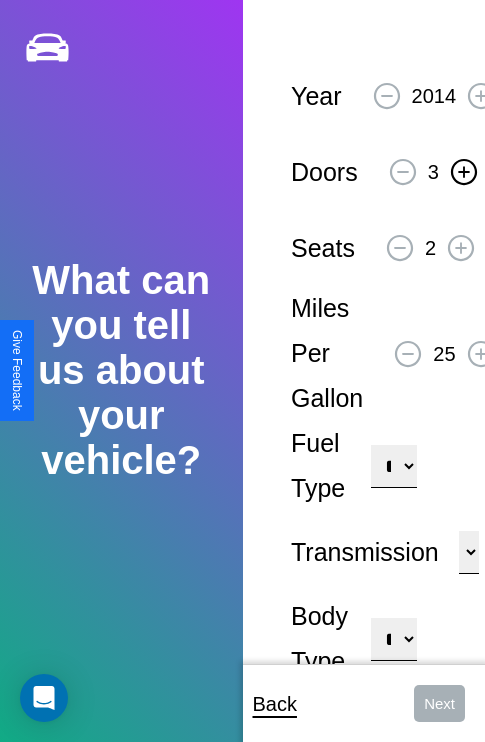click 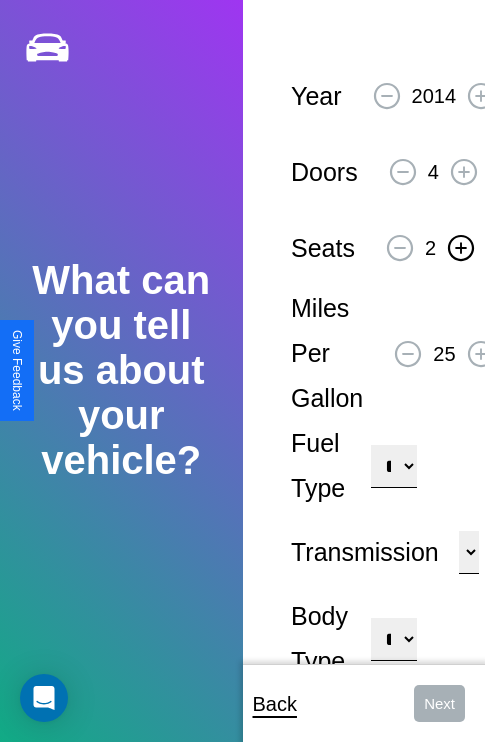 click 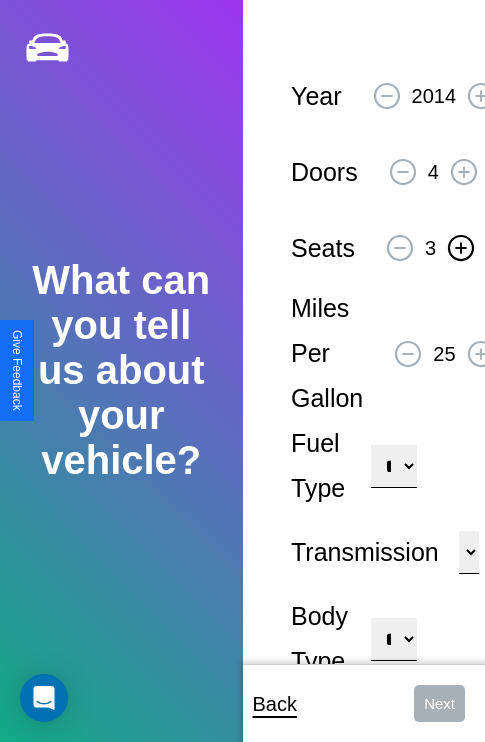 click 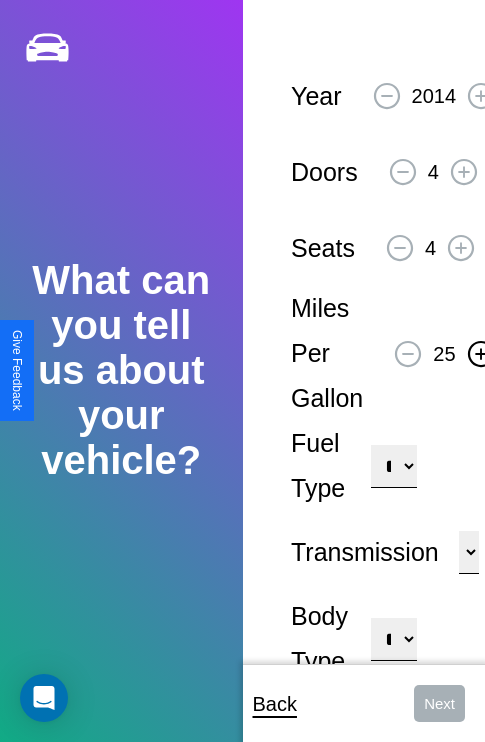 click 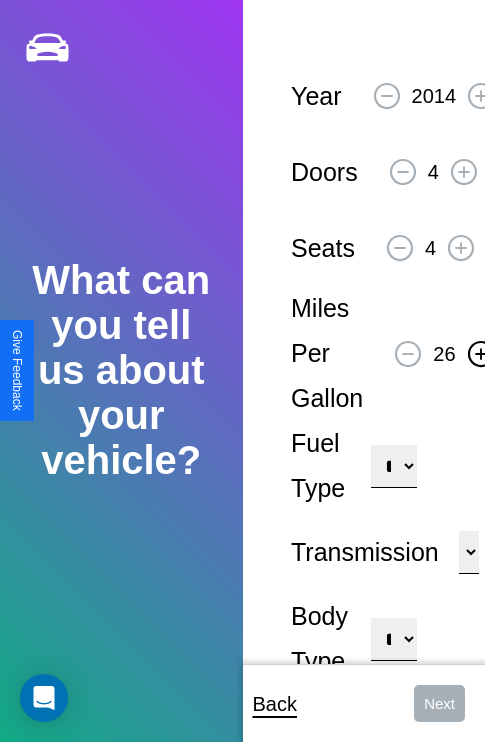 click 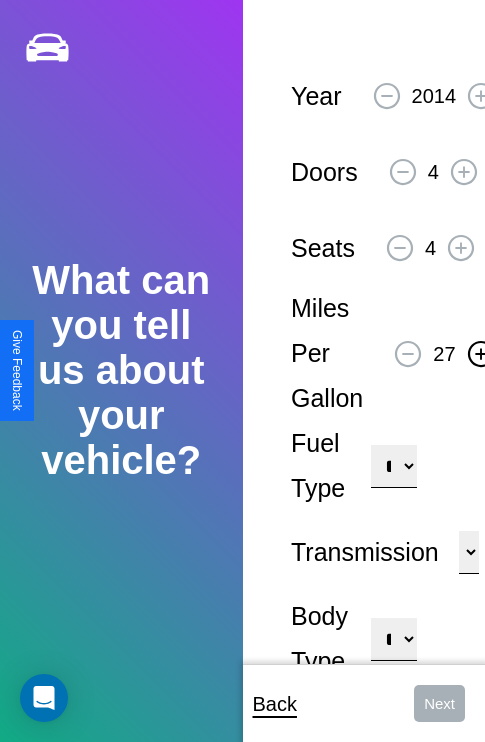click 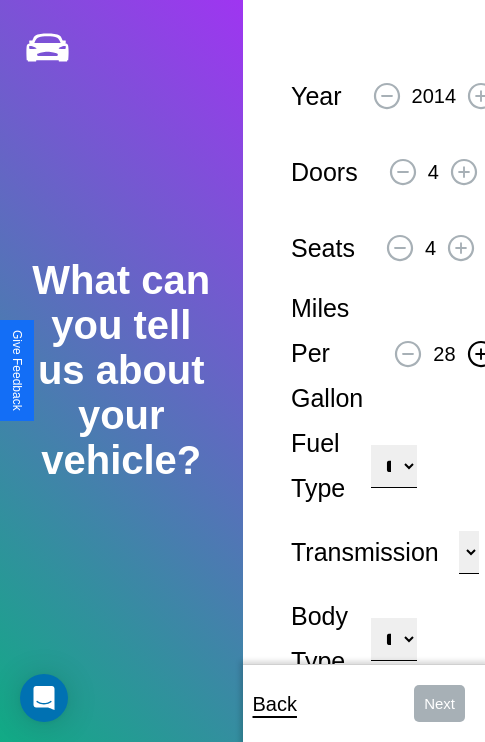 click 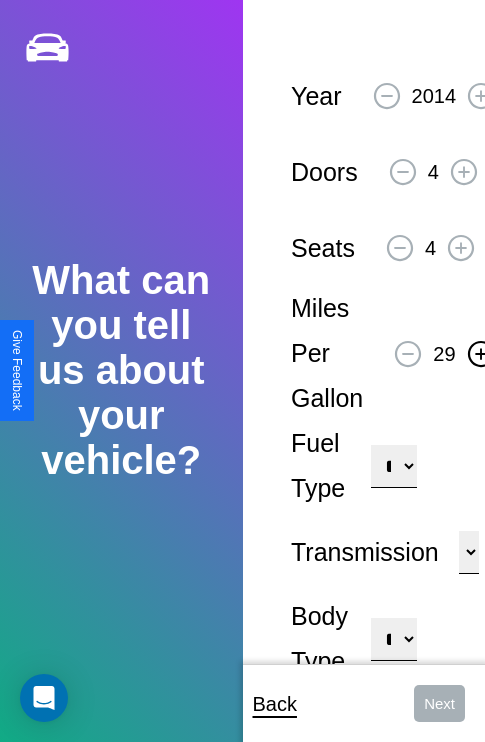 click 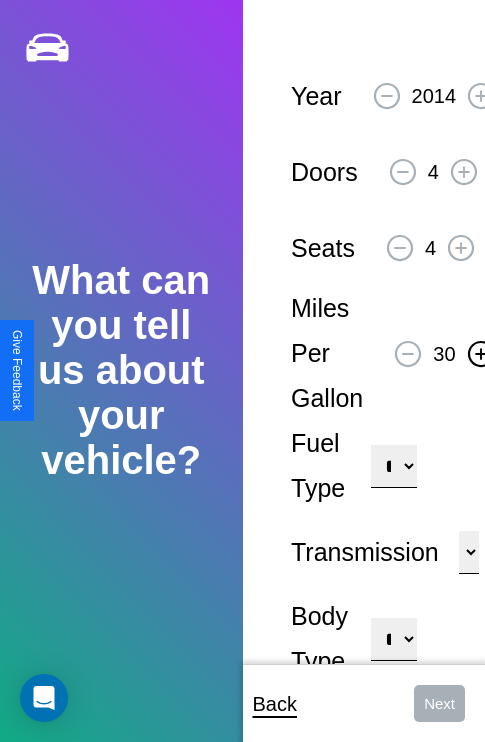 click 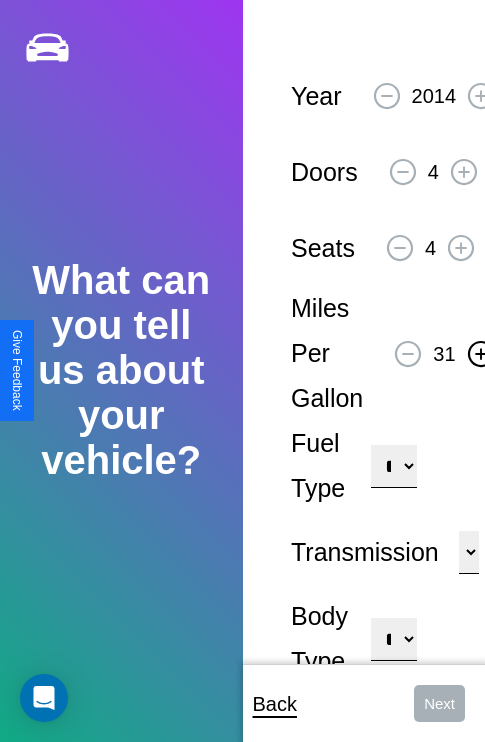 click 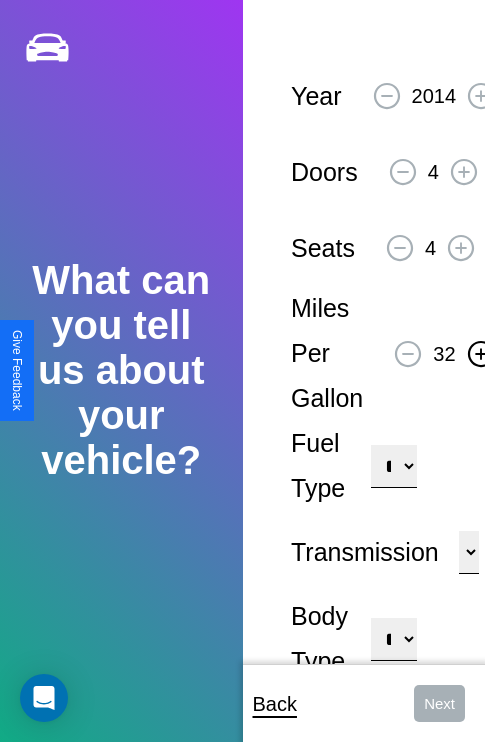 click 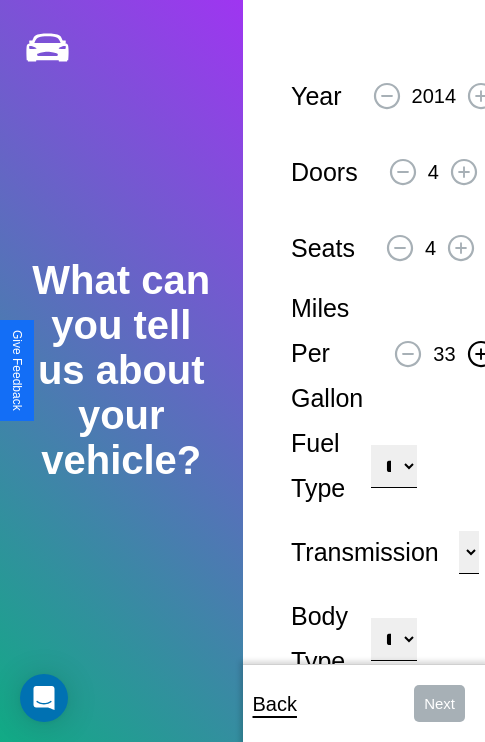 click 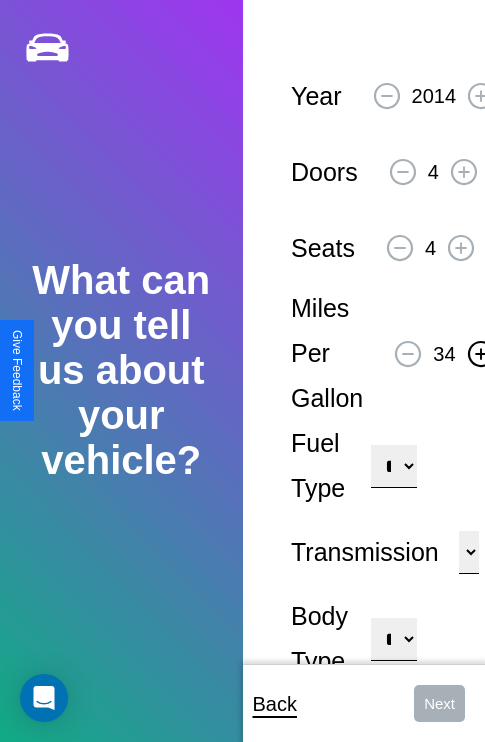click on "**********" at bounding box center [393, 466] 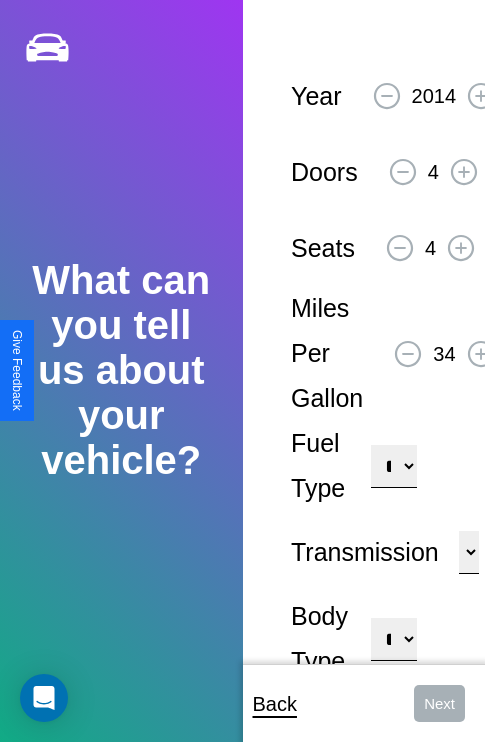 select on "**********" 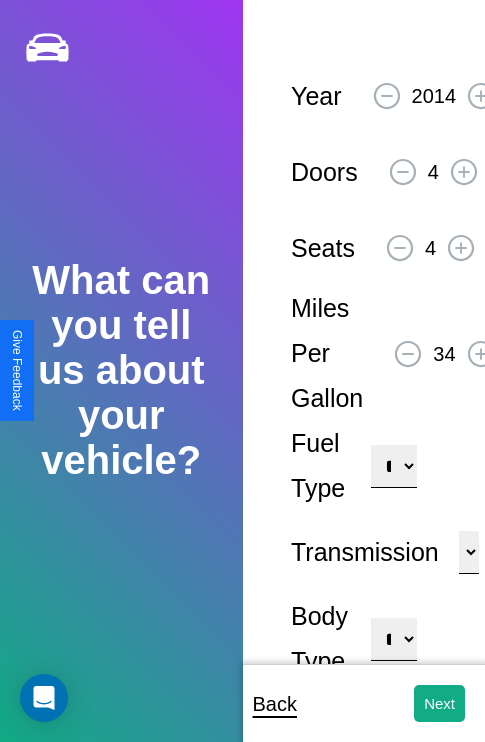 click on "**********" at bounding box center [393, 639] 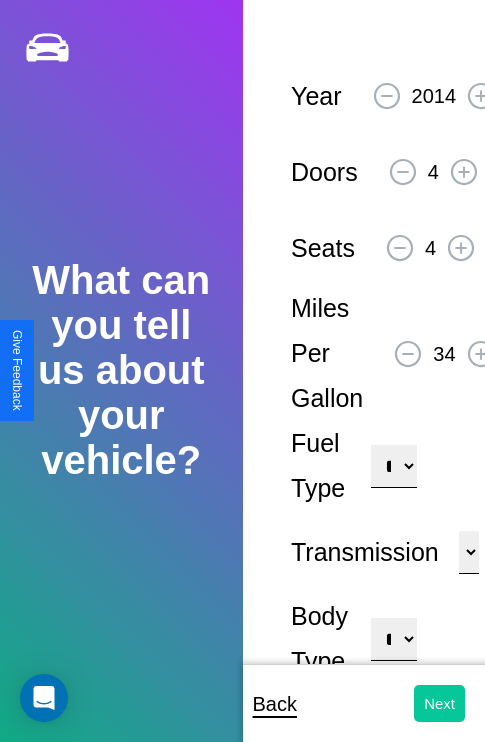 click on "Next" at bounding box center (439, 703) 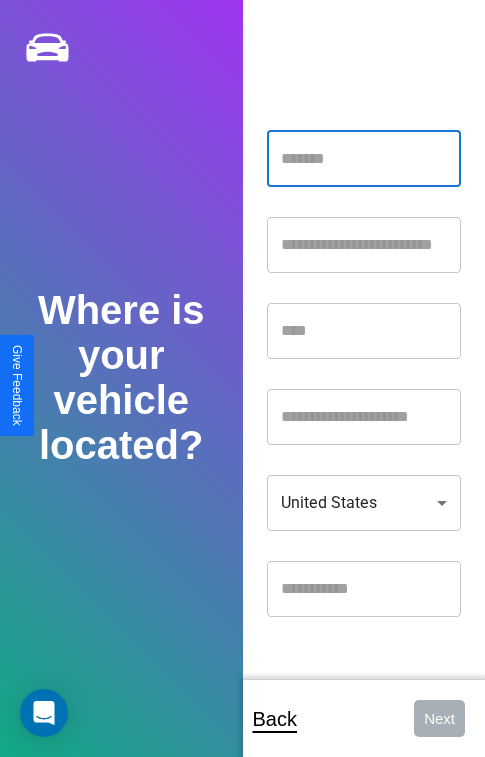 click at bounding box center [364, 159] 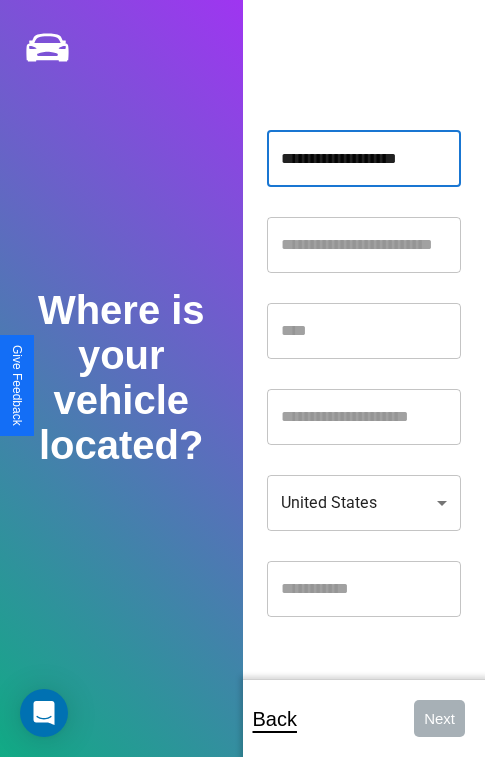 type on "**********" 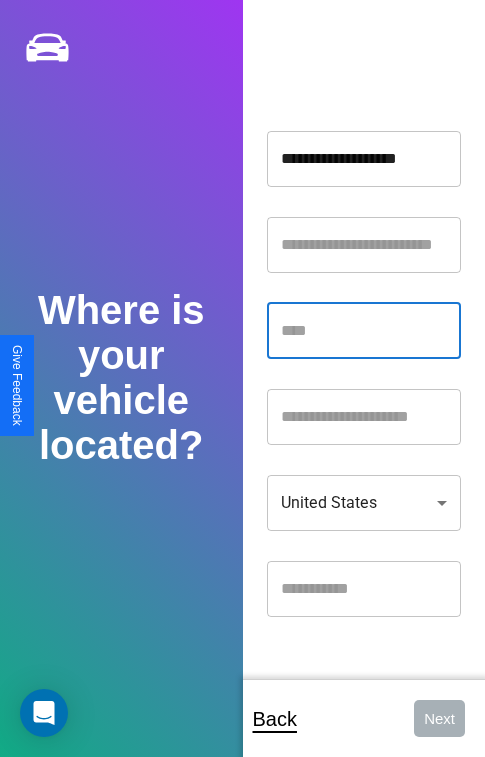 click at bounding box center (364, 331) 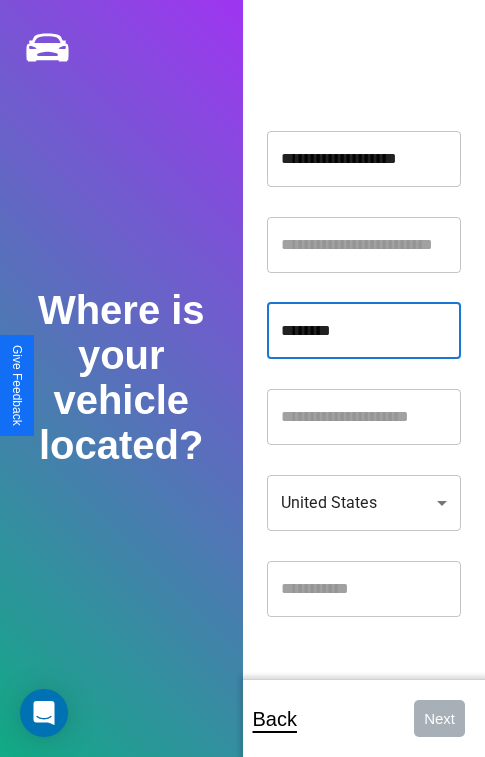 type on "********" 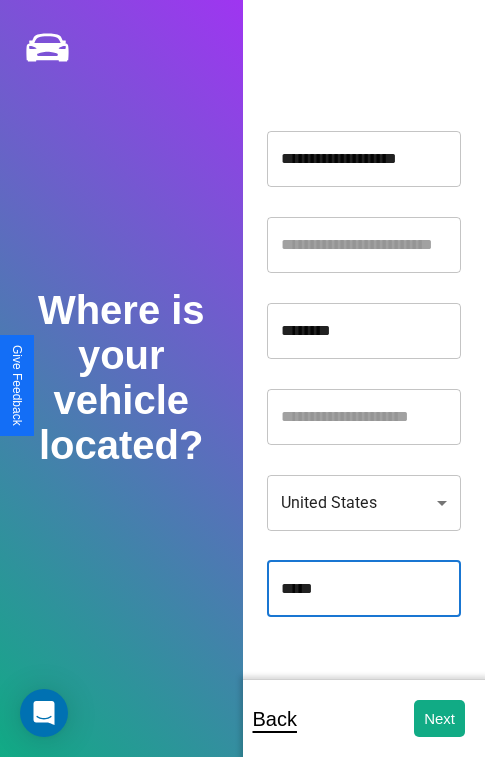 type on "*****" 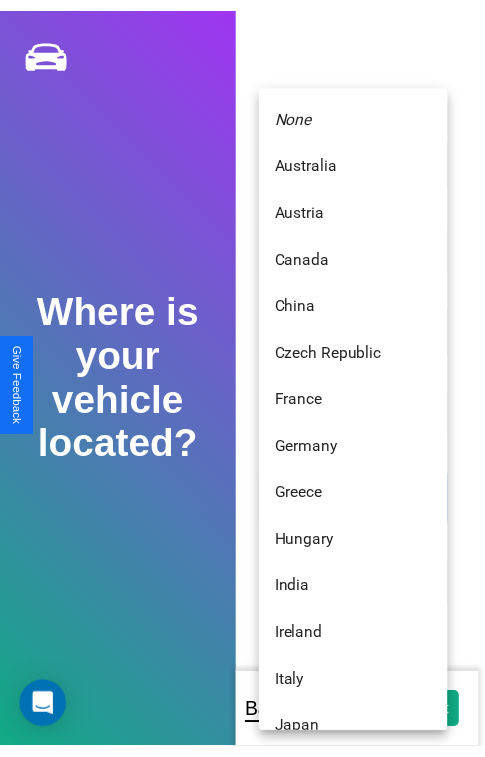scroll, scrollTop: 459, scrollLeft: 0, axis: vertical 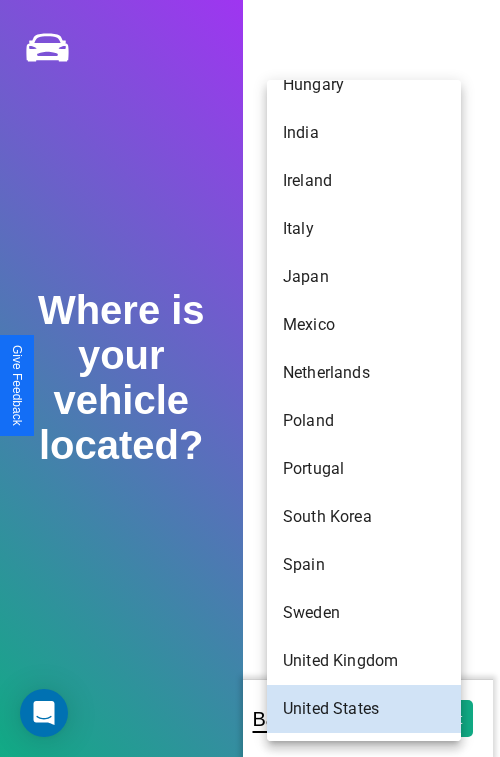 click on "Japan" at bounding box center (364, 277) 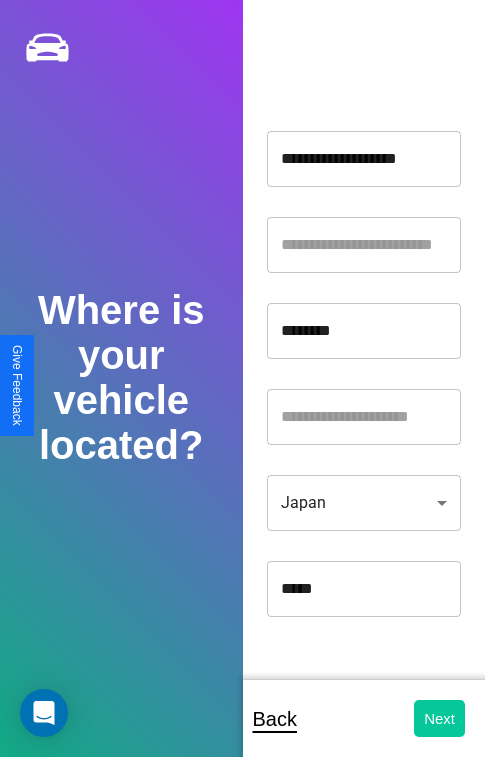 click on "Next" at bounding box center (439, 718) 